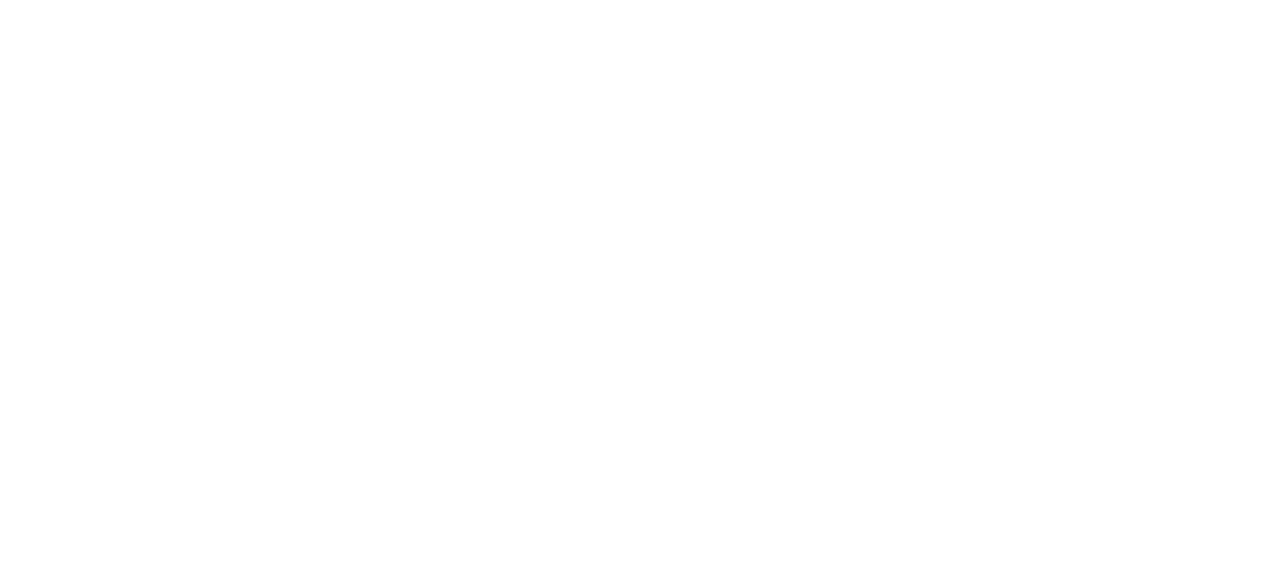 scroll, scrollTop: 0, scrollLeft: 0, axis: both 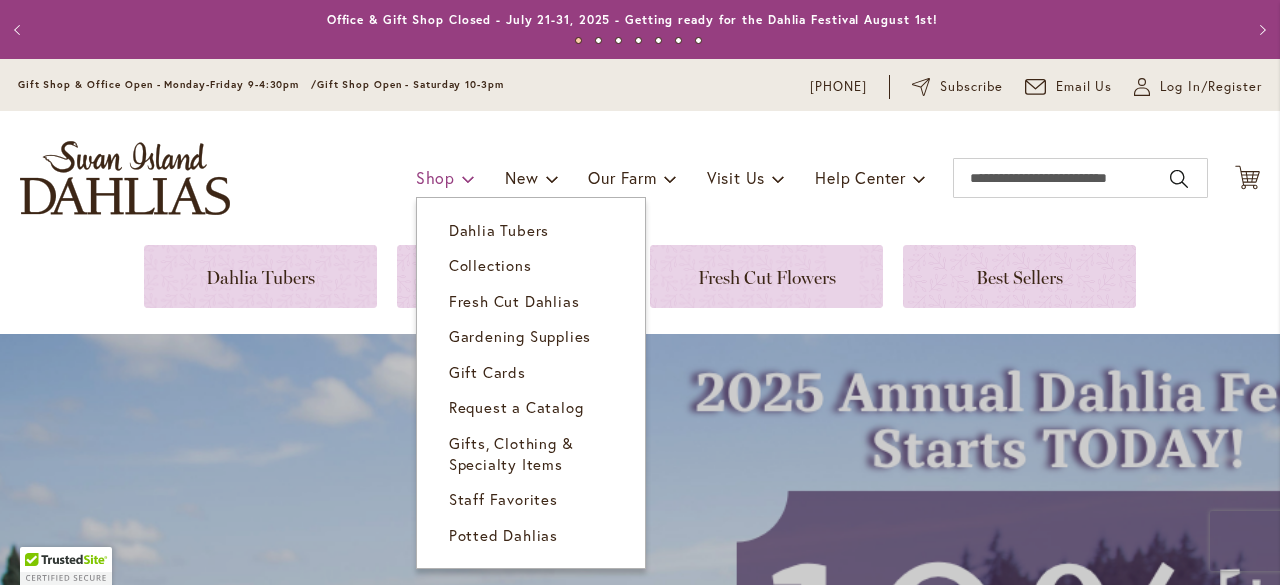 click on "Shop" at bounding box center [435, 177] 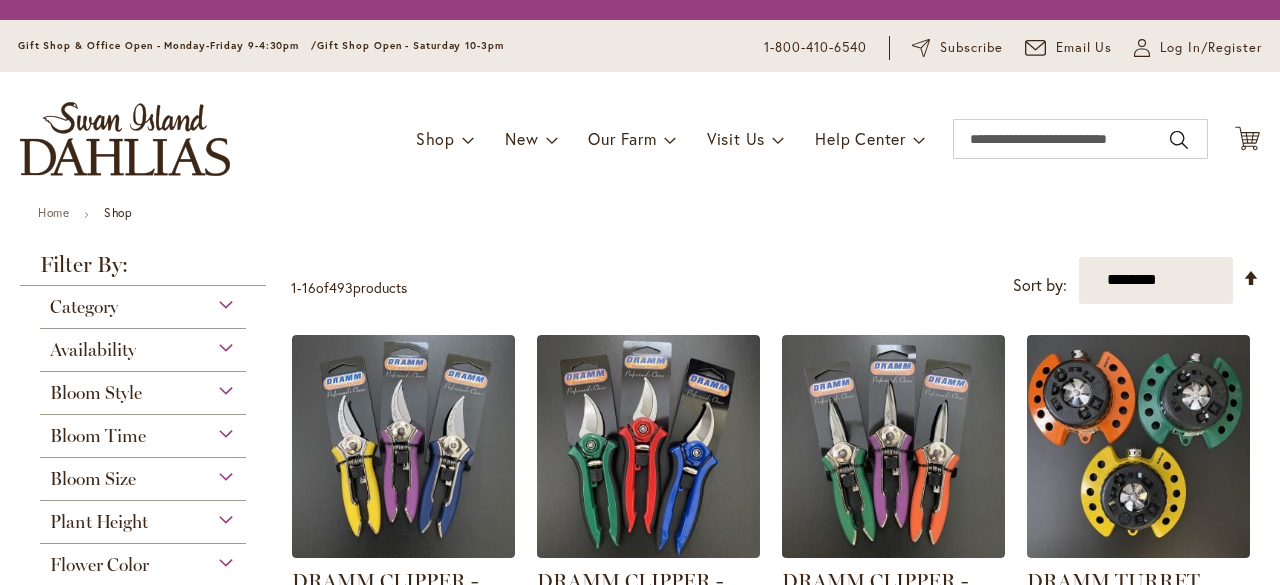 scroll, scrollTop: 0, scrollLeft: 0, axis: both 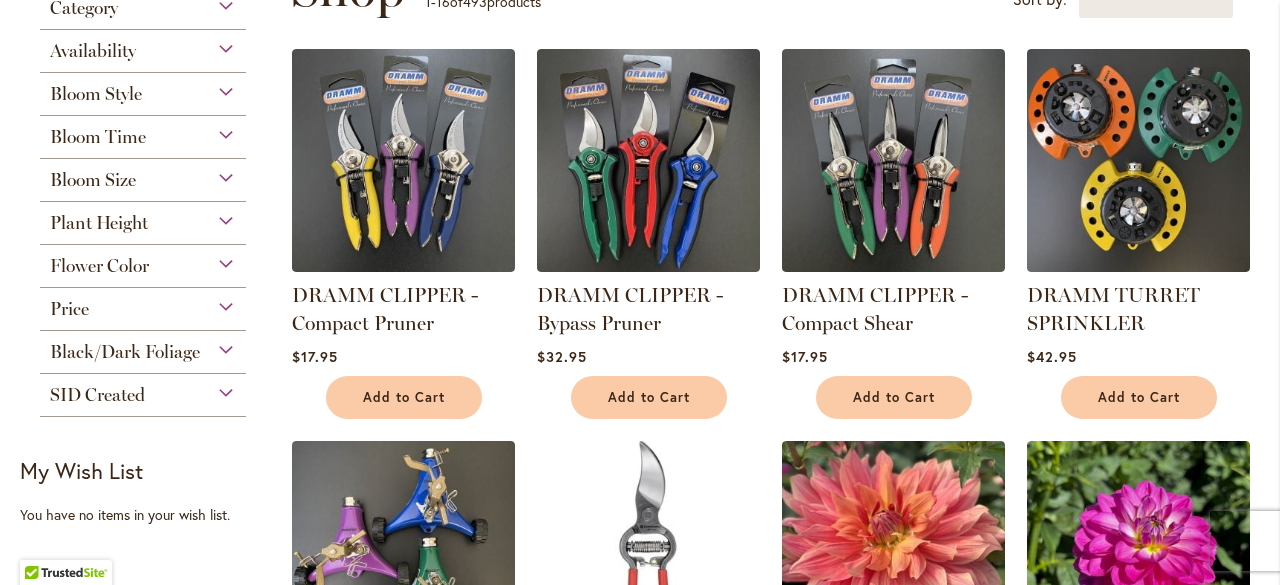 click on "Bloom Size" at bounding box center [93, 180] 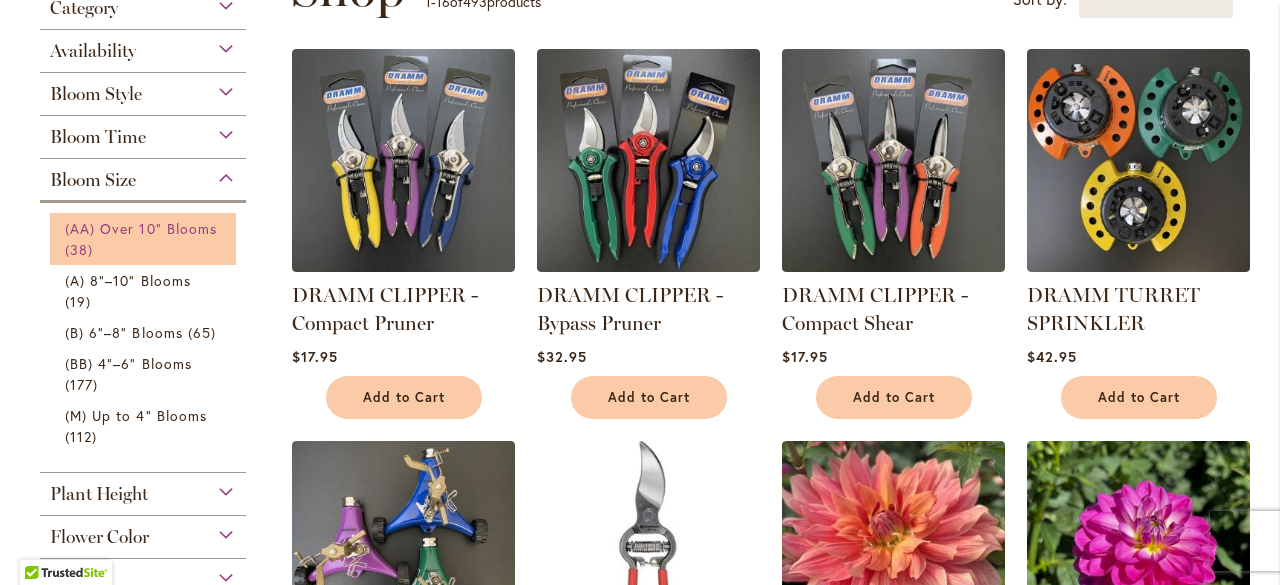 click on "(AA) Over 10" Blooms" at bounding box center [141, 228] 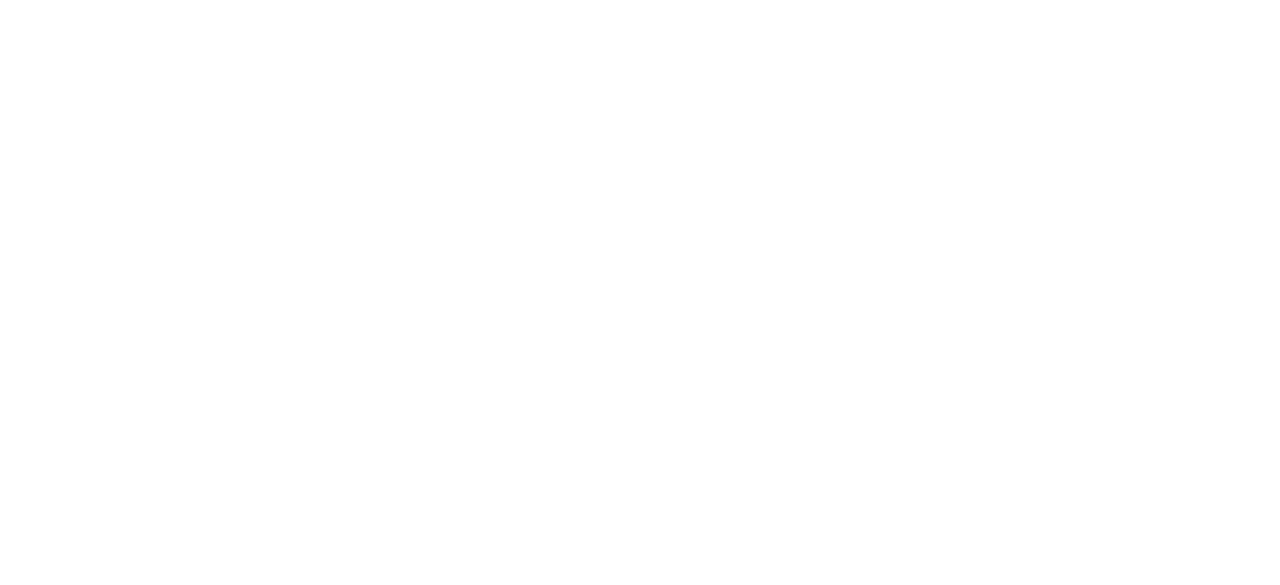 scroll, scrollTop: 0, scrollLeft: 0, axis: both 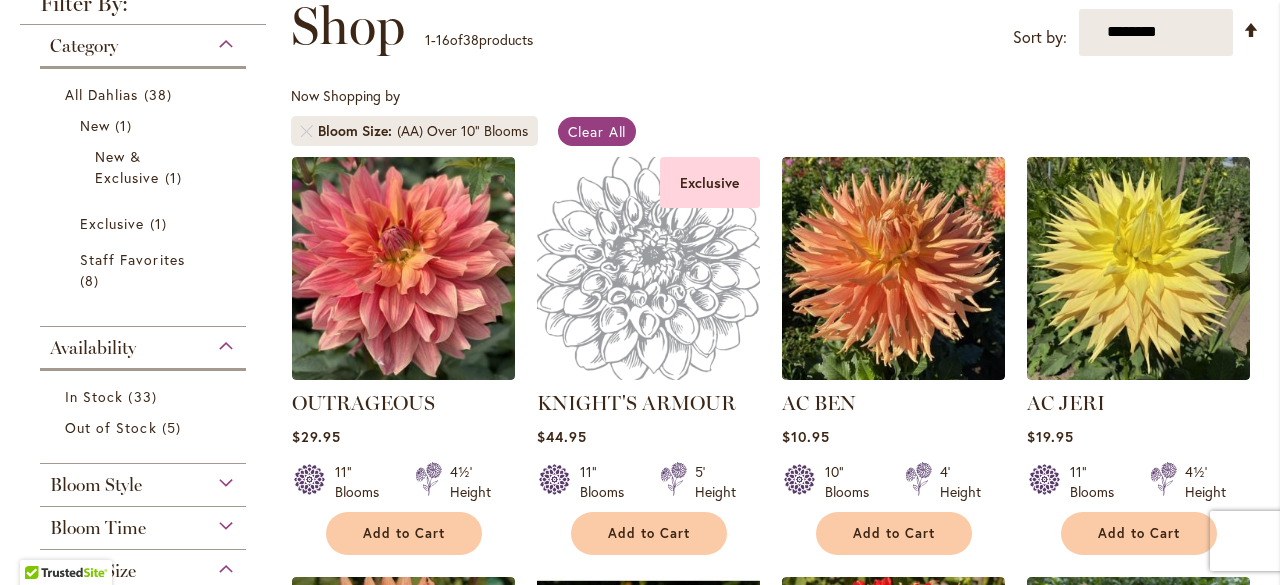 click at bounding box center [648, 268] 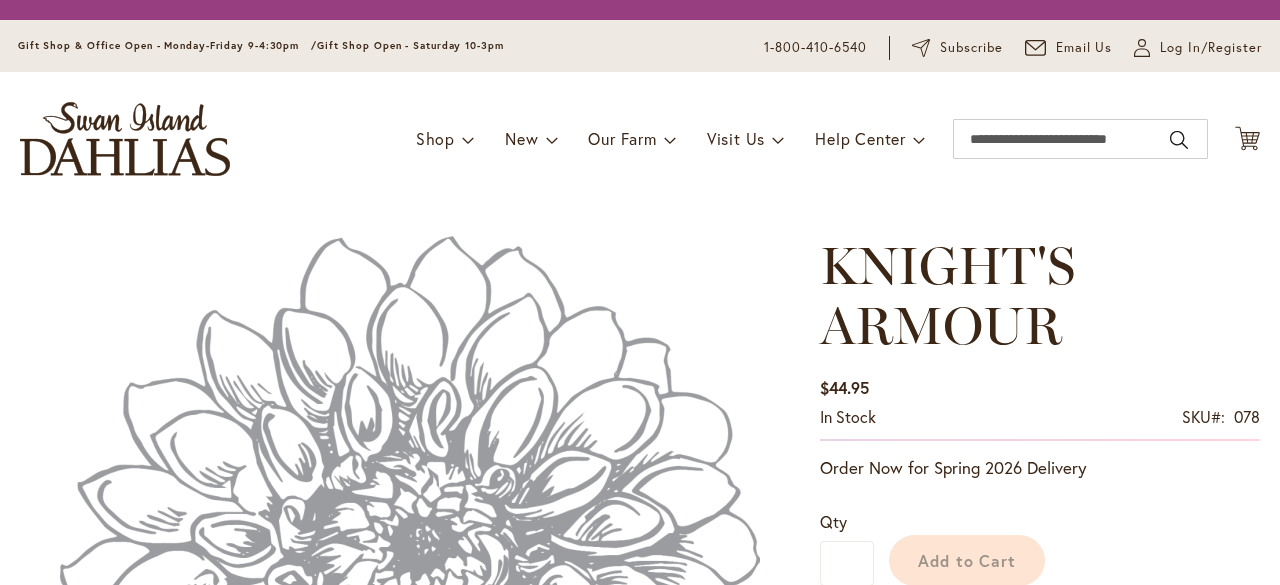 scroll, scrollTop: 0, scrollLeft: 0, axis: both 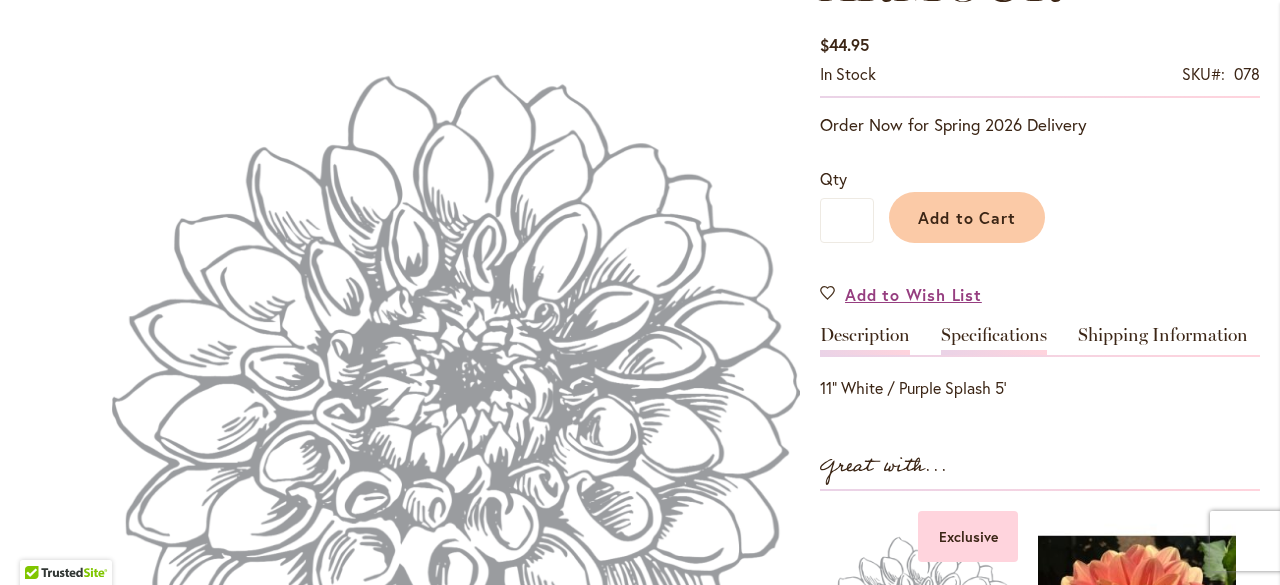 click on "Specifications" at bounding box center [994, 340] 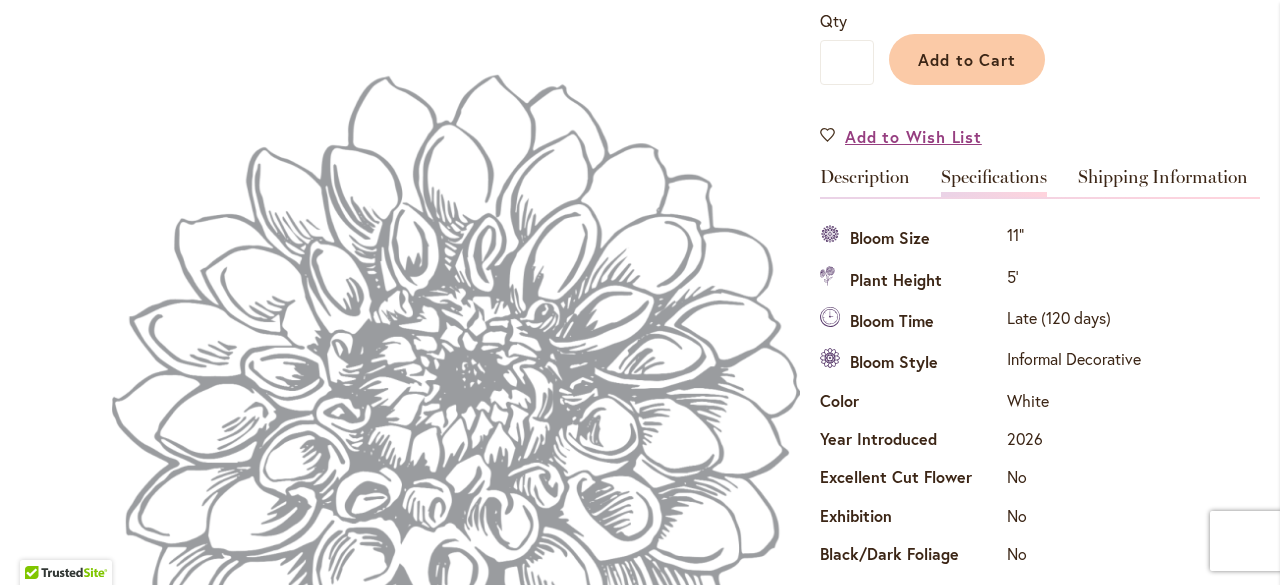 scroll, scrollTop: 525, scrollLeft: 0, axis: vertical 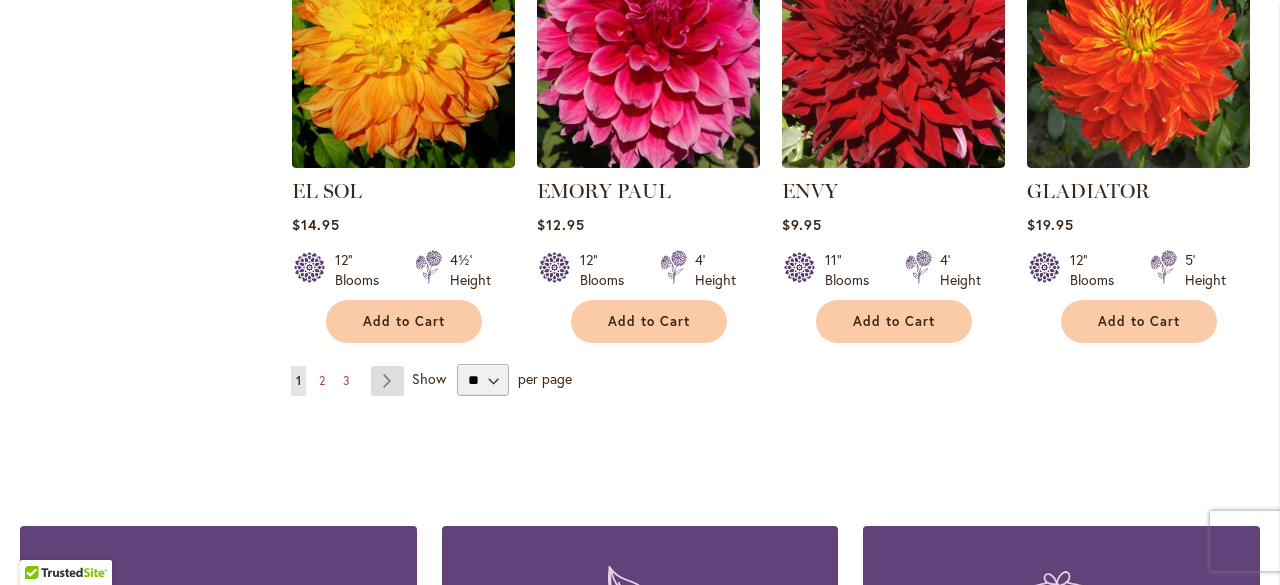 click on "Page
Next" at bounding box center [387, 381] 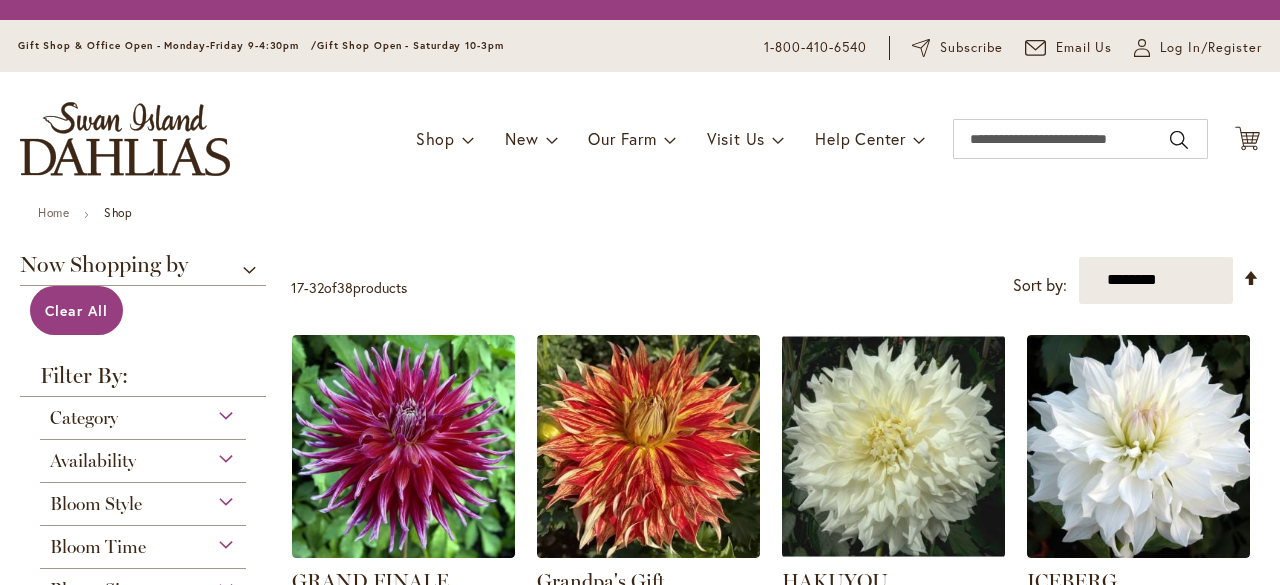 scroll, scrollTop: 0, scrollLeft: 0, axis: both 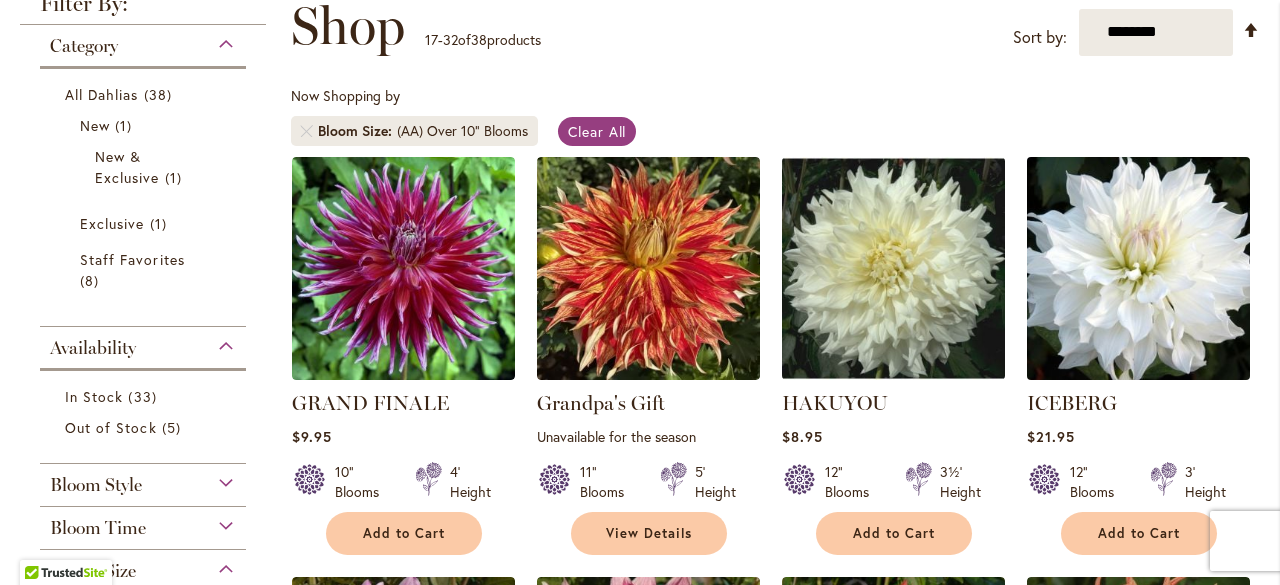 click at bounding box center (1138, 268) 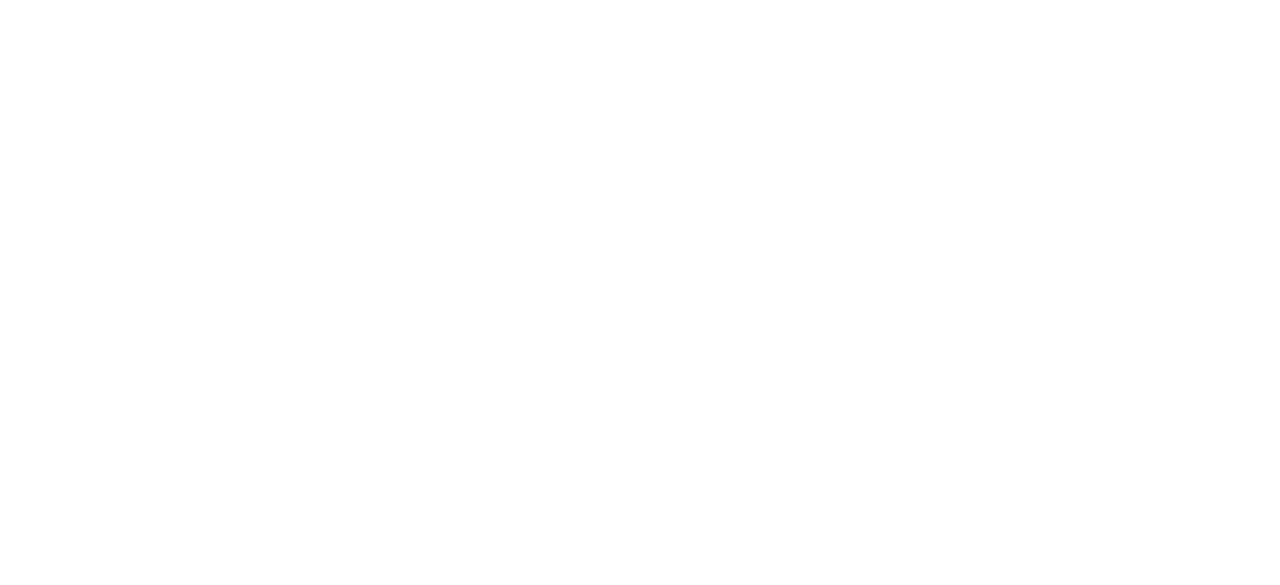 scroll, scrollTop: 0, scrollLeft: 0, axis: both 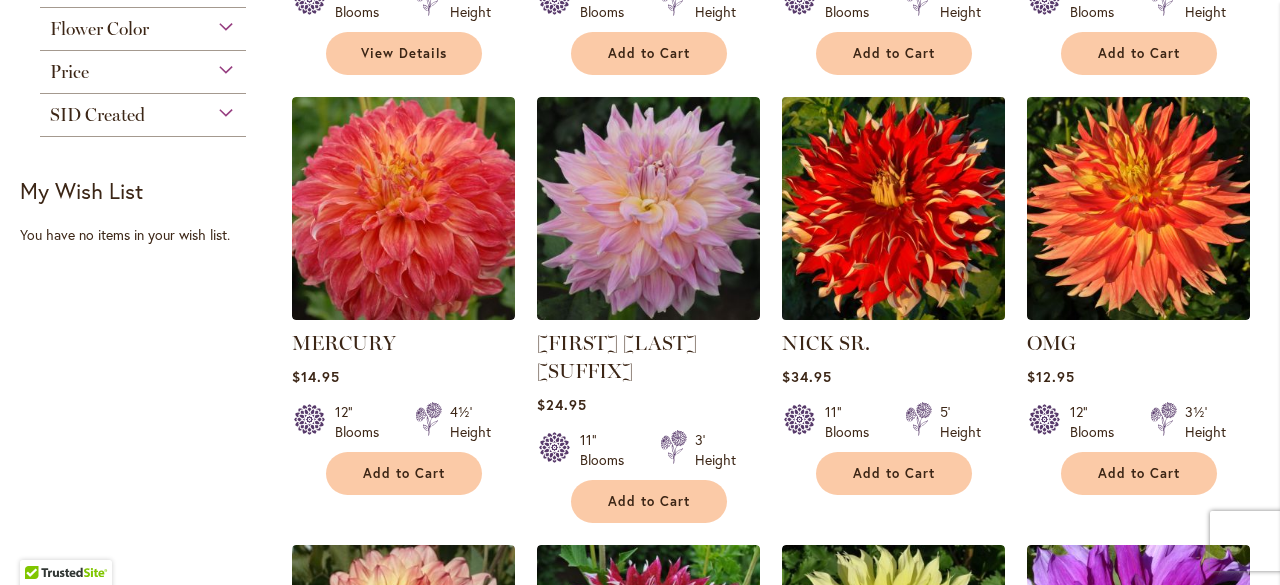 click at bounding box center (893, 208) 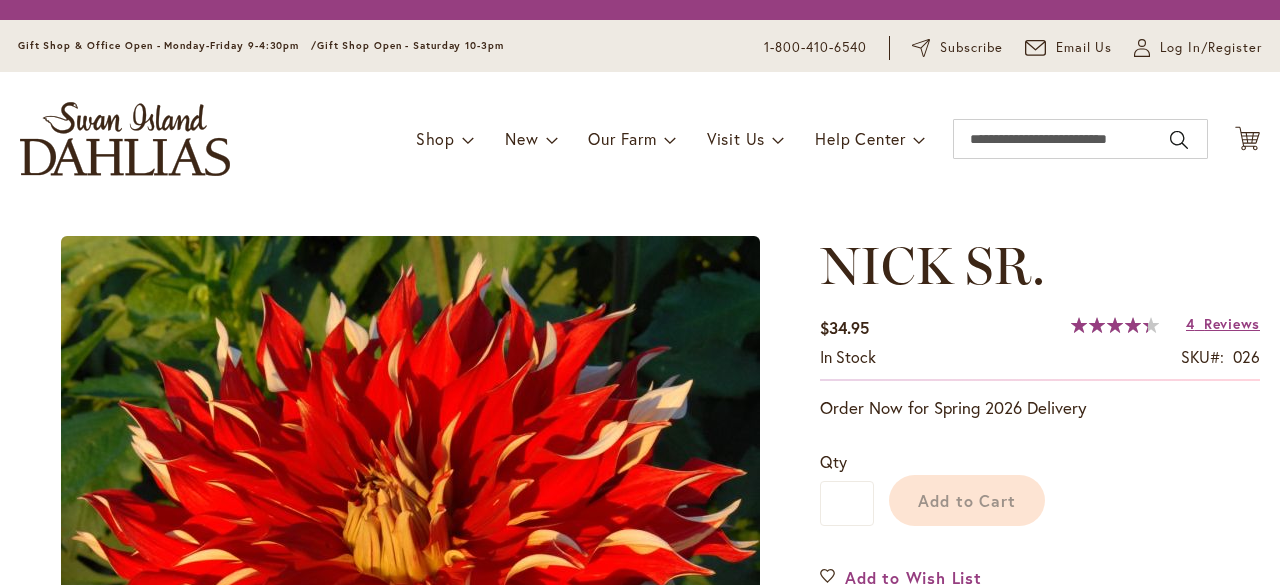 scroll, scrollTop: 0, scrollLeft: 0, axis: both 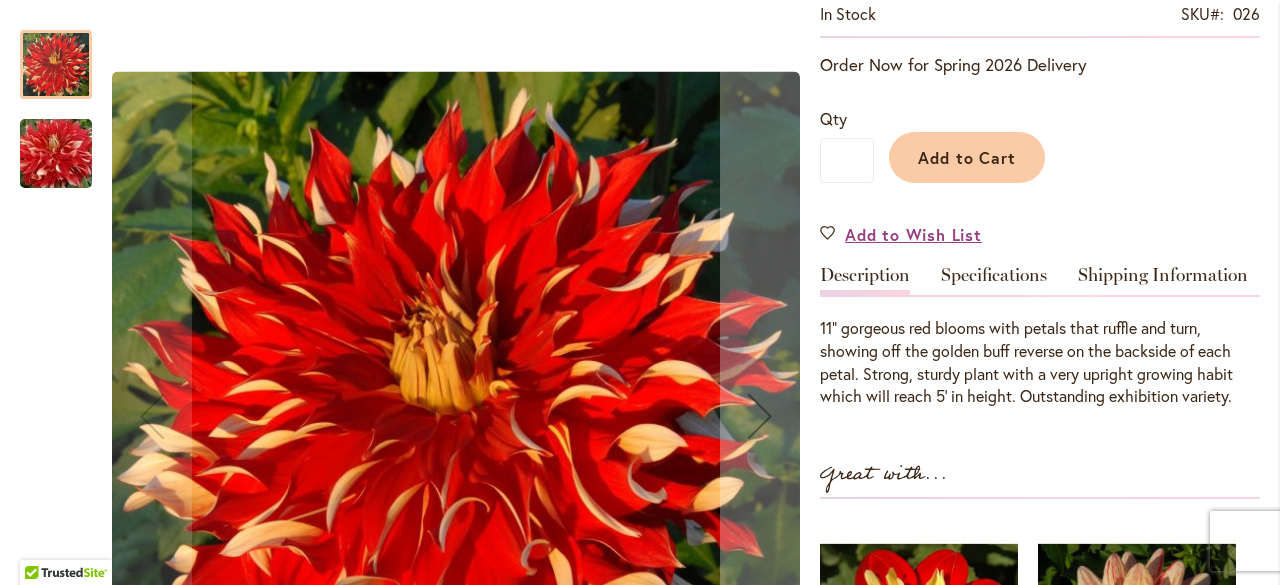 click at bounding box center (56, 154) 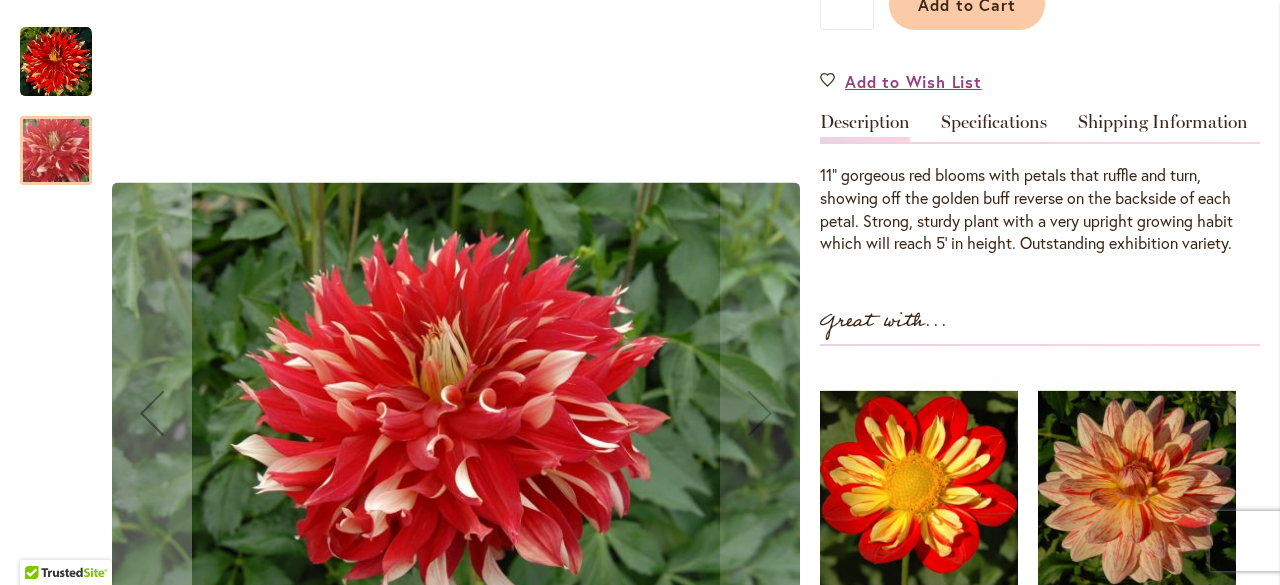 scroll, scrollTop: 300, scrollLeft: 0, axis: vertical 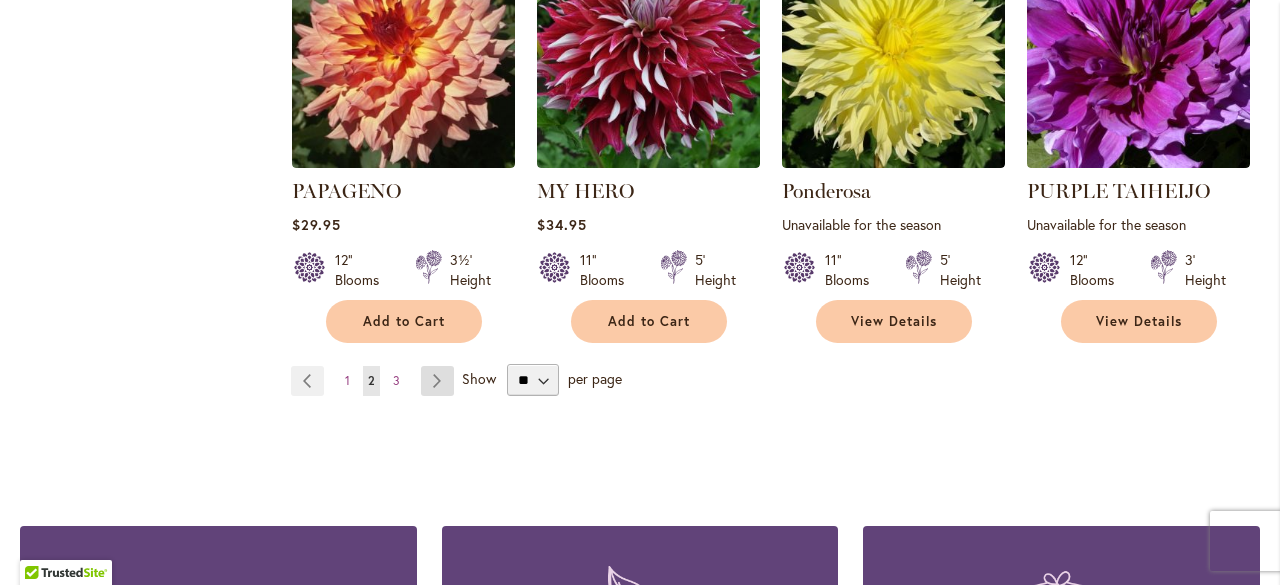 click on "Page
Next" at bounding box center [437, 381] 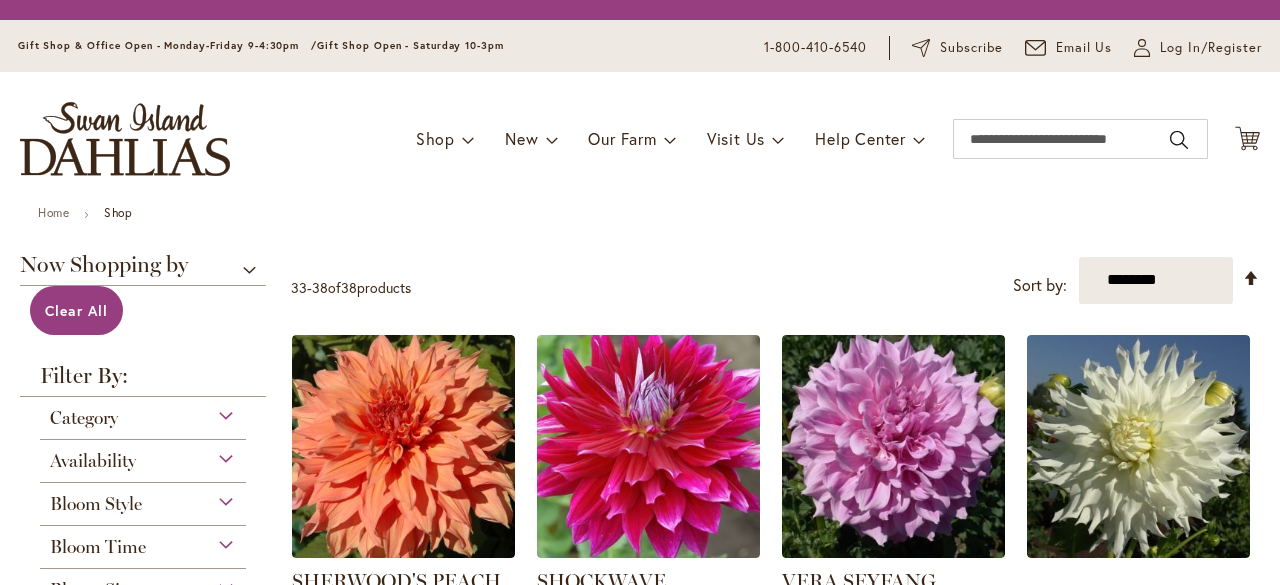 scroll, scrollTop: 0, scrollLeft: 0, axis: both 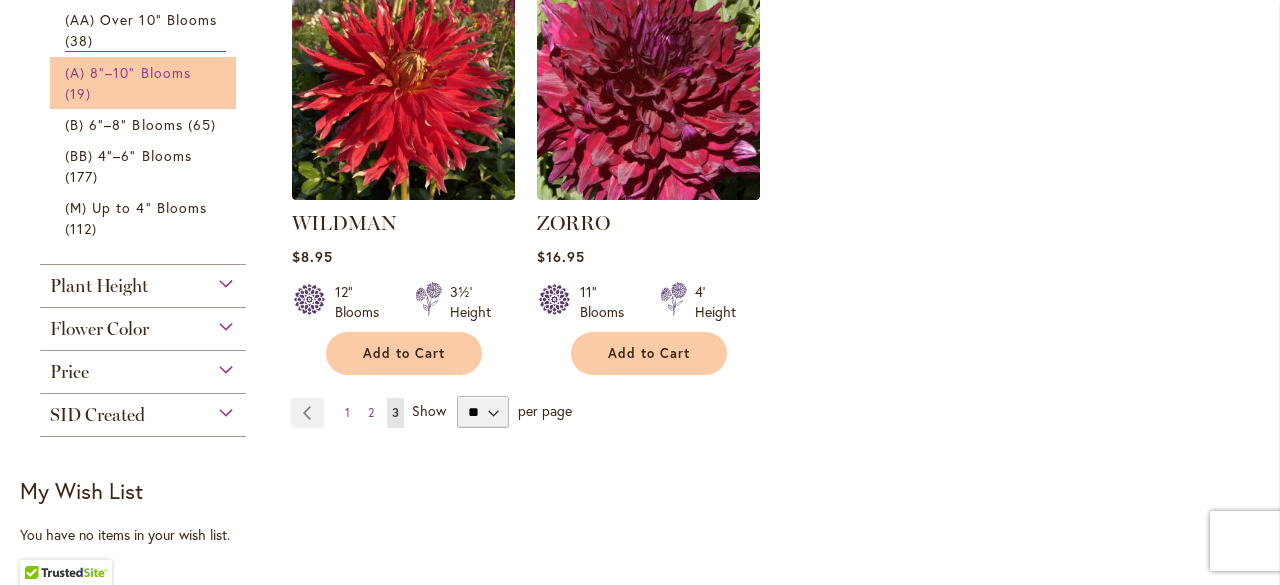 click on "(A) 8"–10" Blooms" at bounding box center [128, 72] 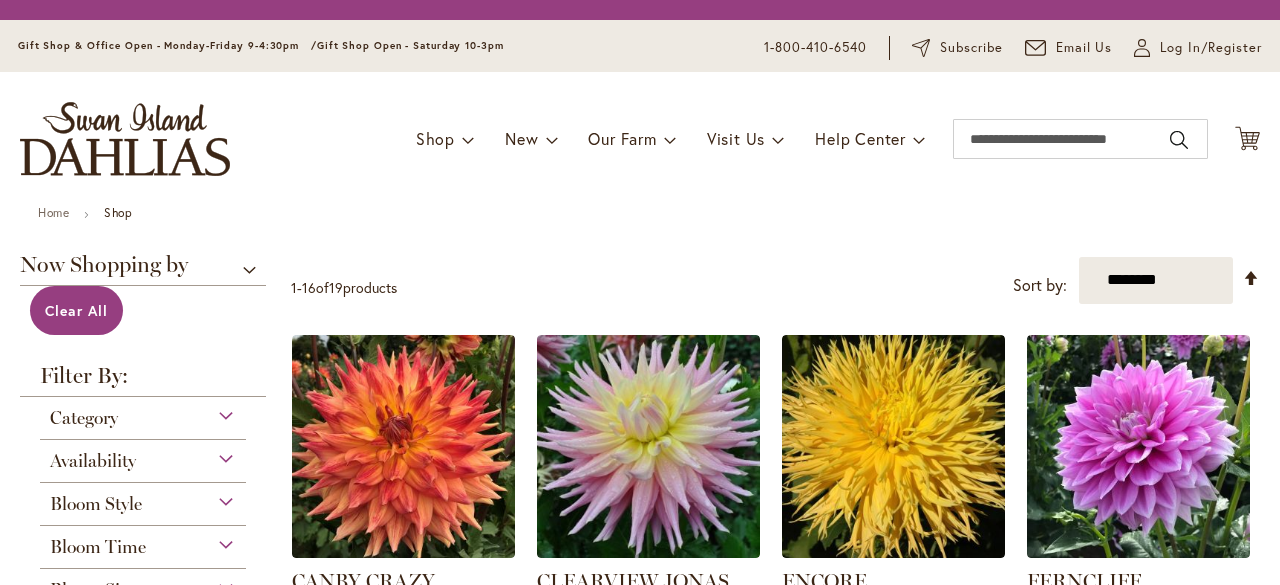 scroll, scrollTop: 0, scrollLeft: 0, axis: both 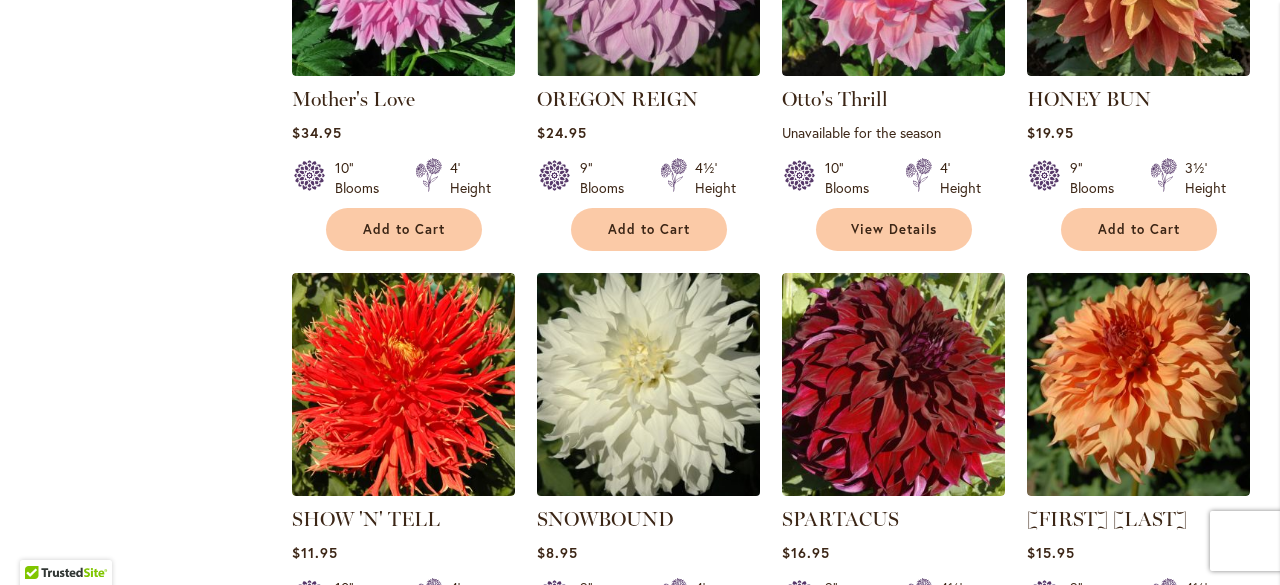 click at bounding box center (648, 384) 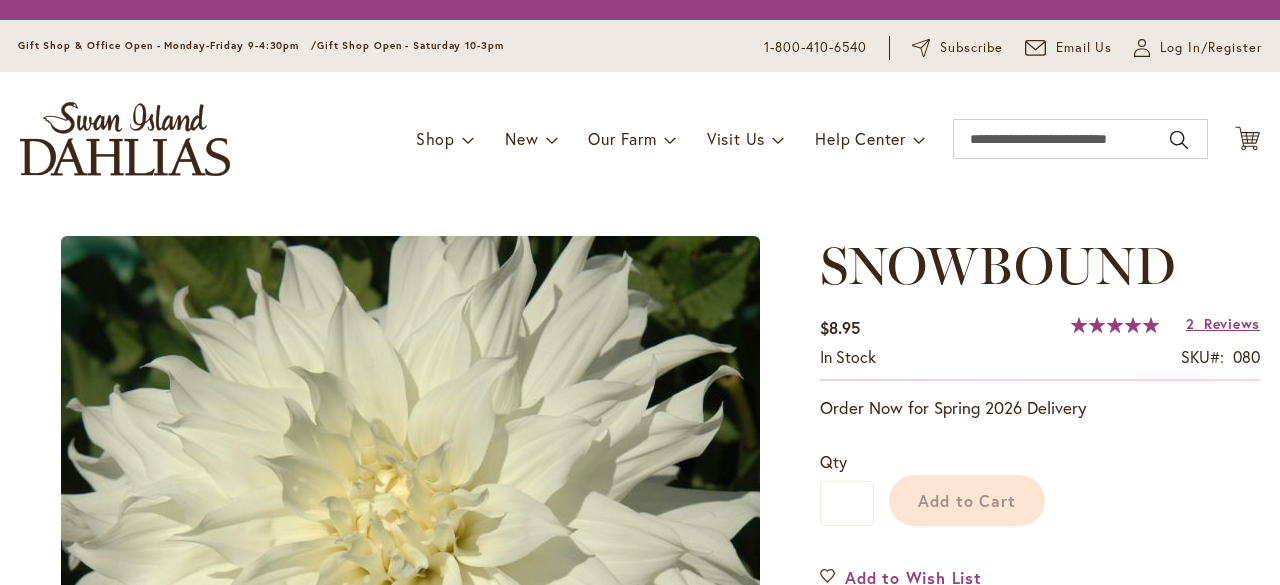 scroll, scrollTop: 0, scrollLeft: 0, axis: both 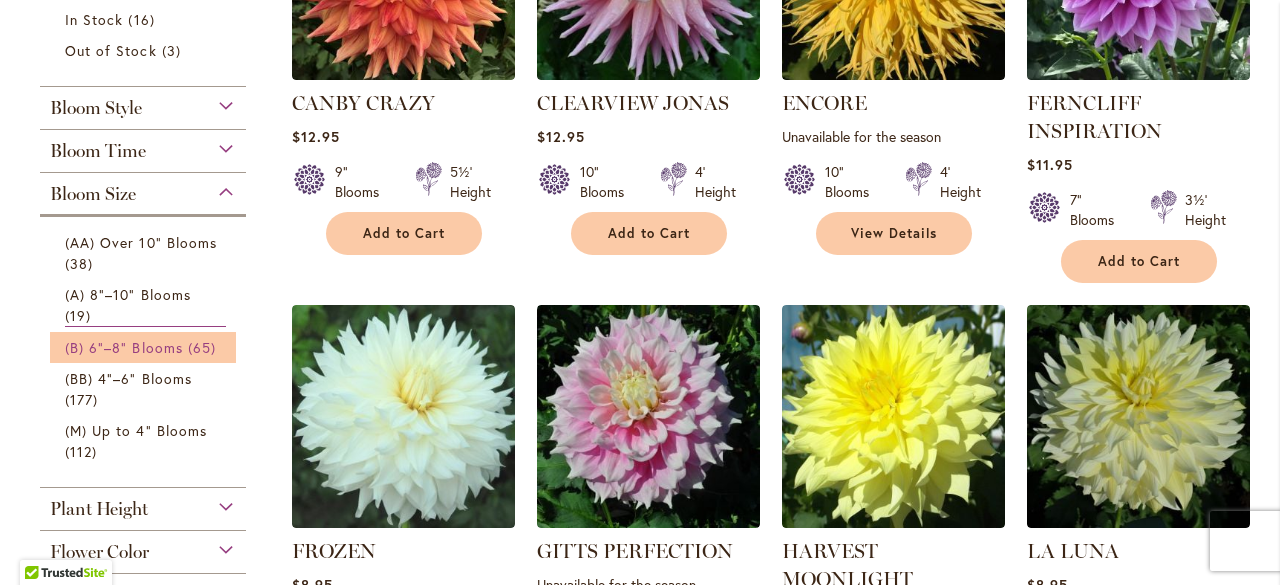 click on "65
items" at bounding box center (204, 347) 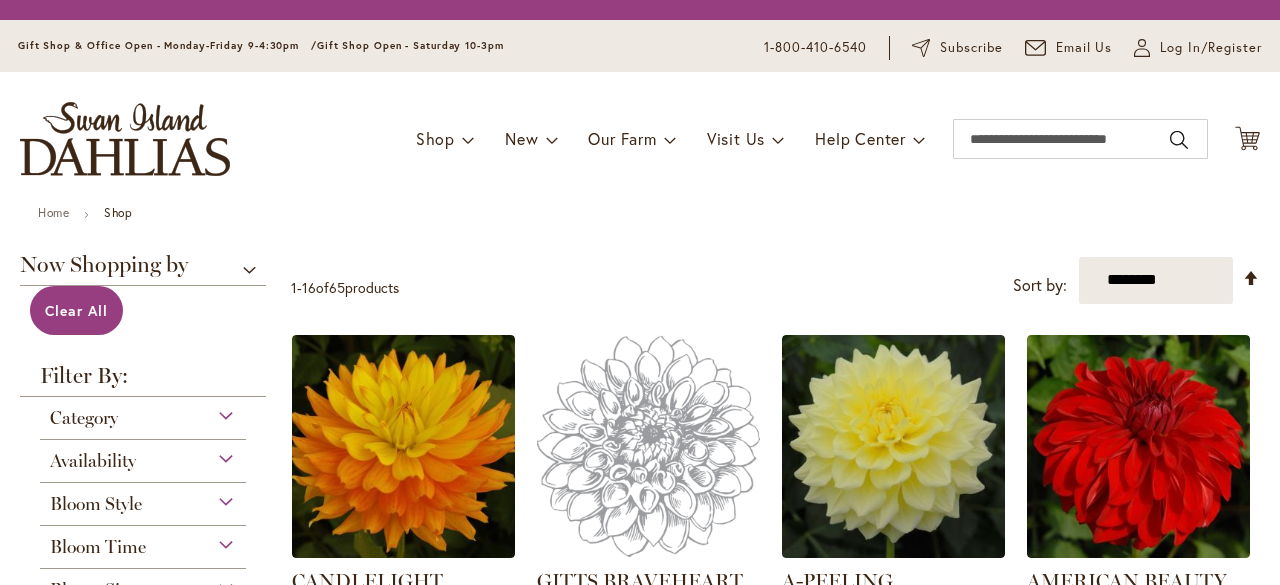 scroll, scrollTop: 0, scrollLeft: 0, axis: both 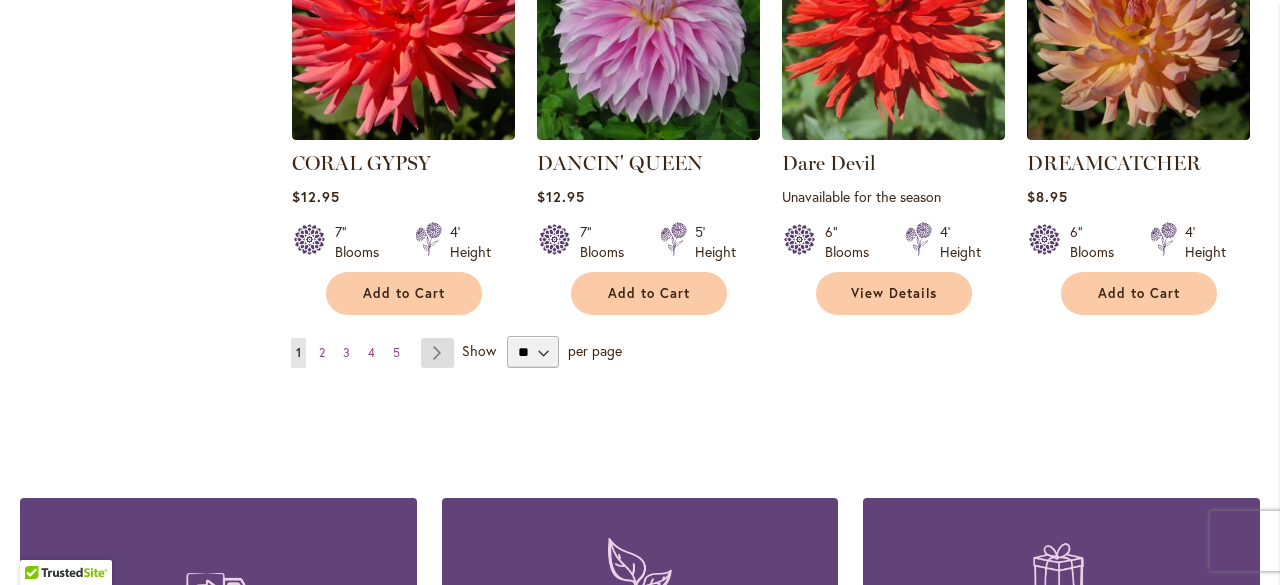 click on "Page
Next" at bounding box center (437, 353) 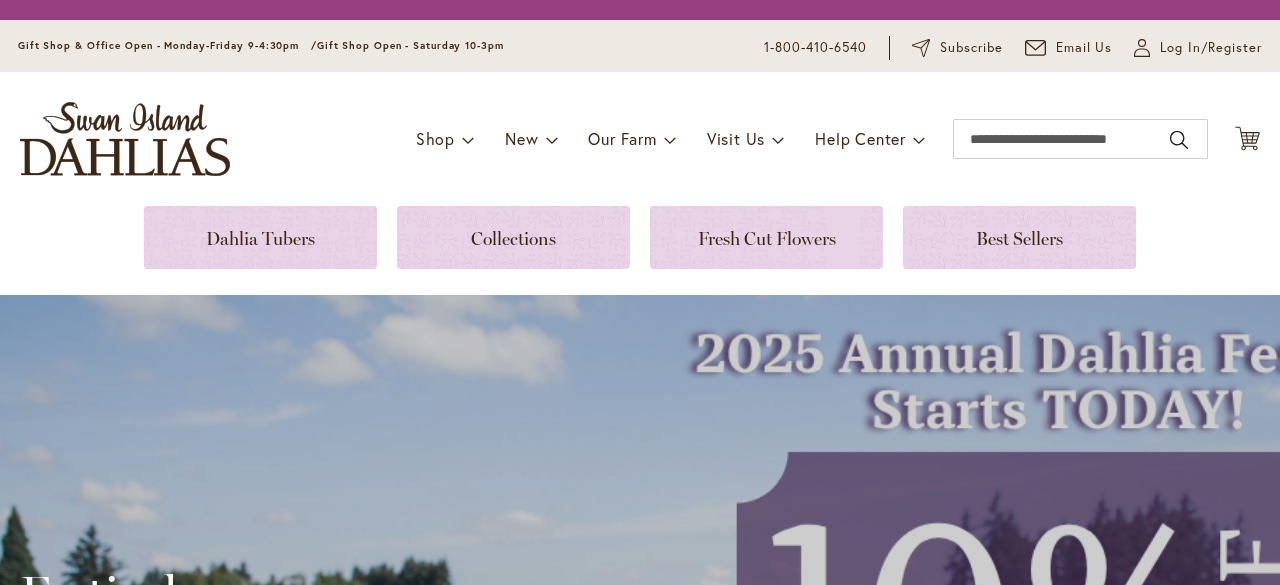 scroll, scrollTop: 0, scrollLeft: 0, axis: both 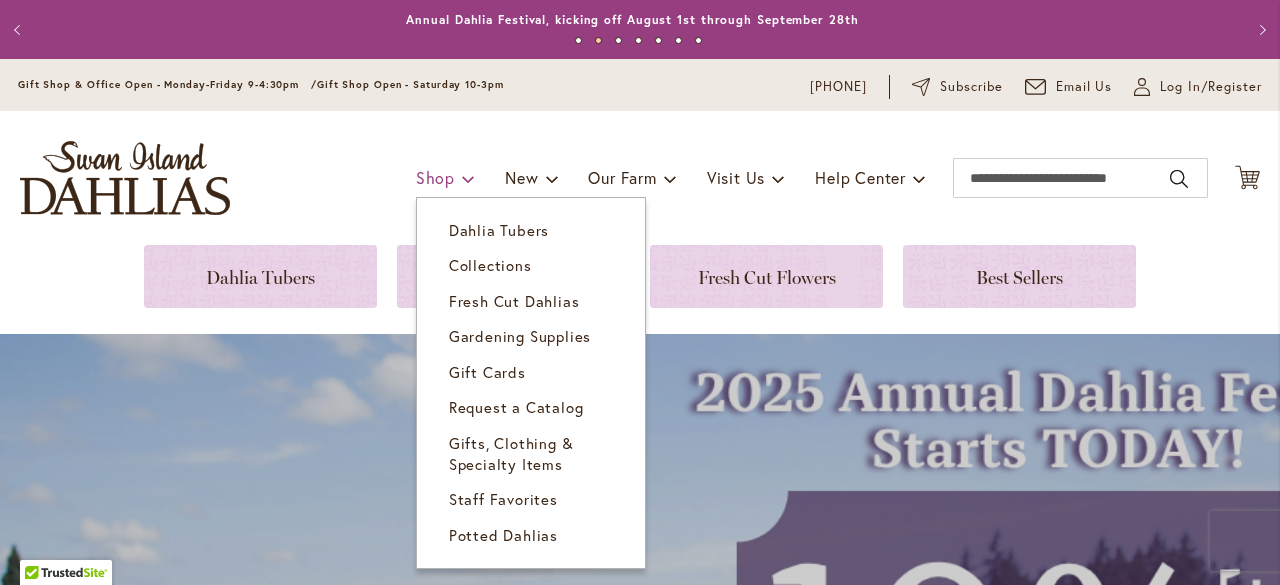 click on "Shop" at bounding box center (435, 177) 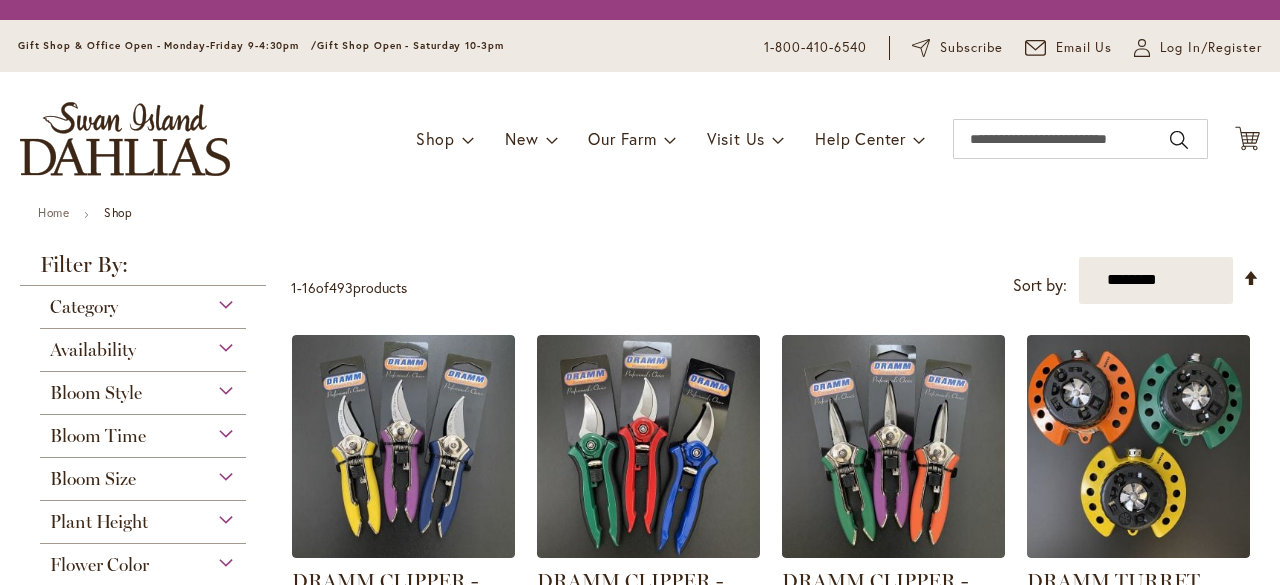 scroll, scrollTop: 0, scrollLeft: 0, axis: both 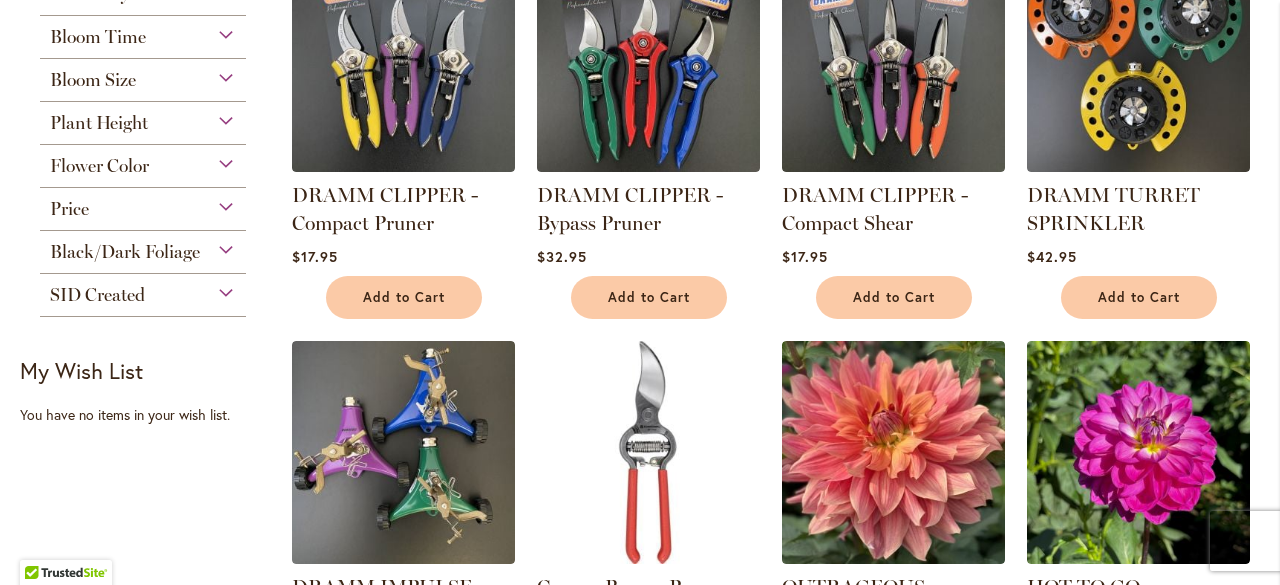 click on "Bloom Size" at bounding box center (93, 80) 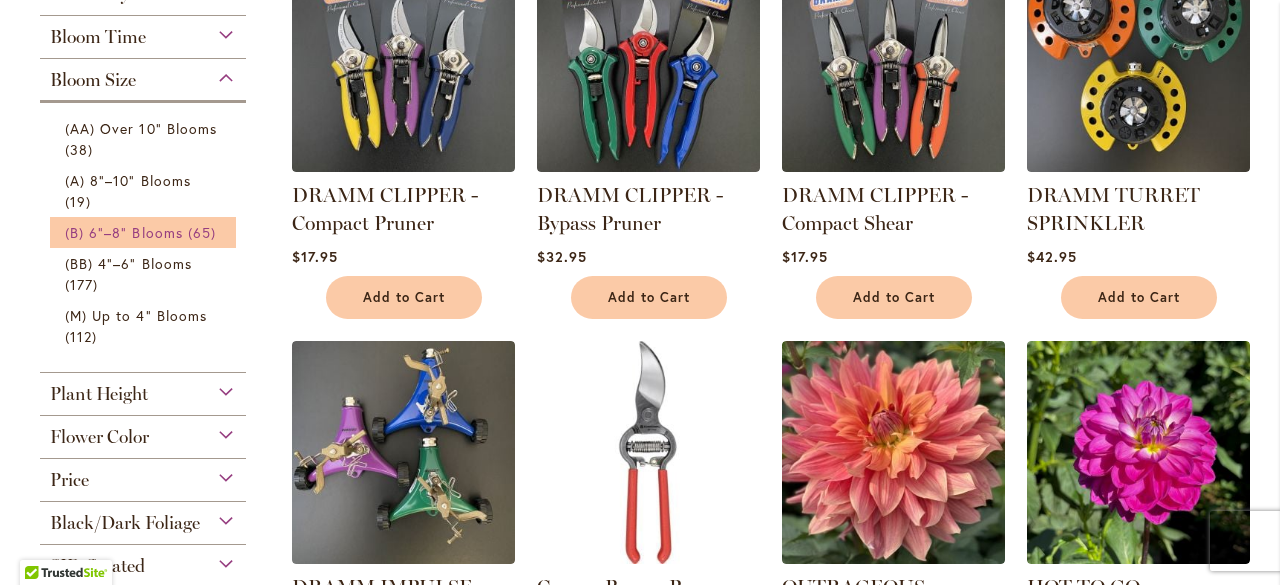click on "(B) 6"–8" Blooms" at bounding box center [124, 232] 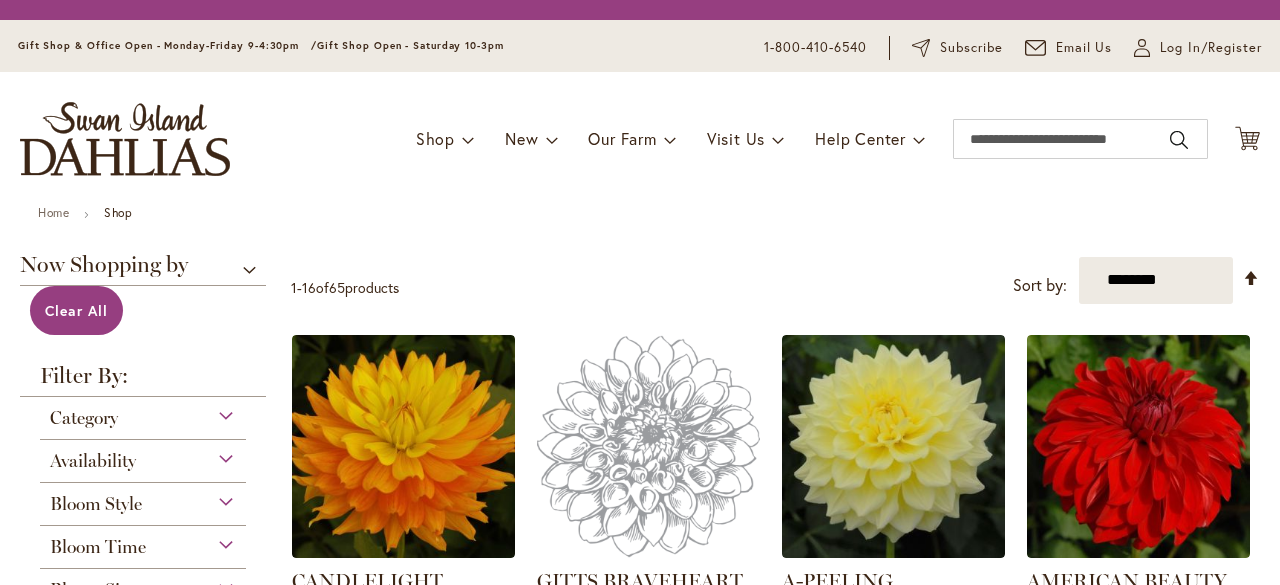 scroll, scrollTop: 0, scrollLeft: 0, axis: both 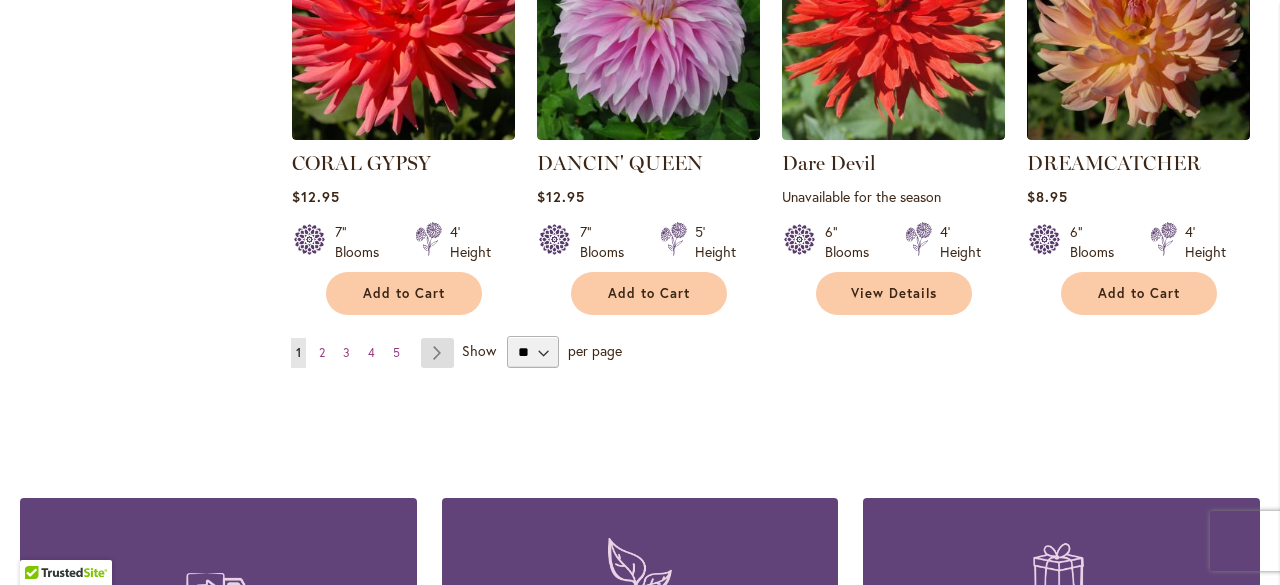 click on "Page
Next" at bounding box center (437, 353) 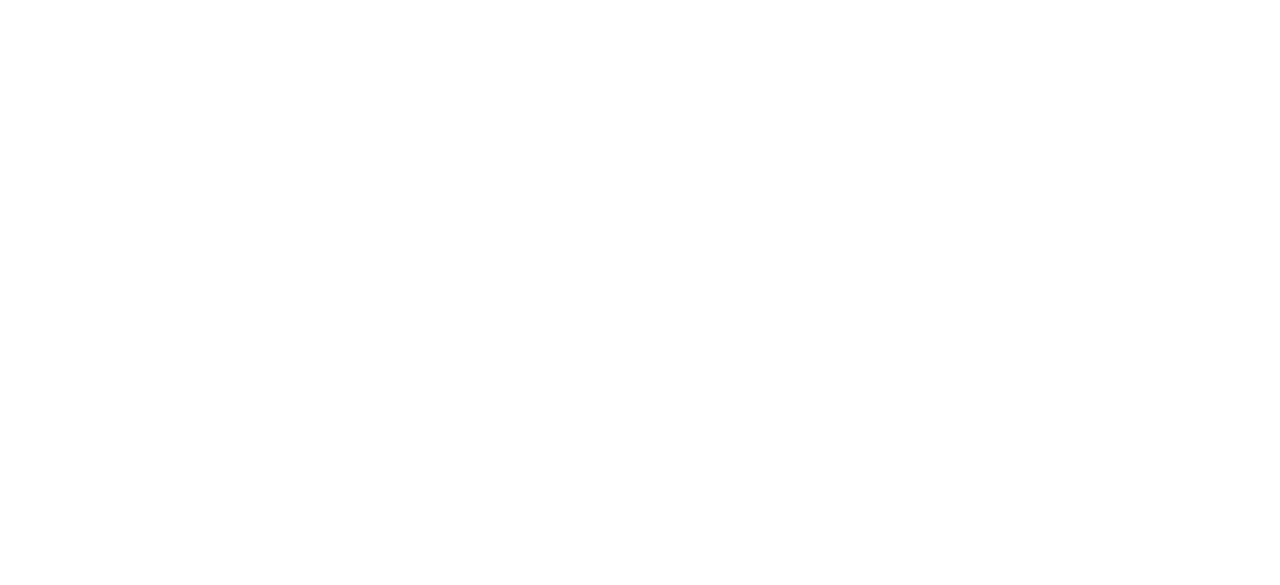 scroll, scrollTop: 0, scrollLeft: 0, axis: both 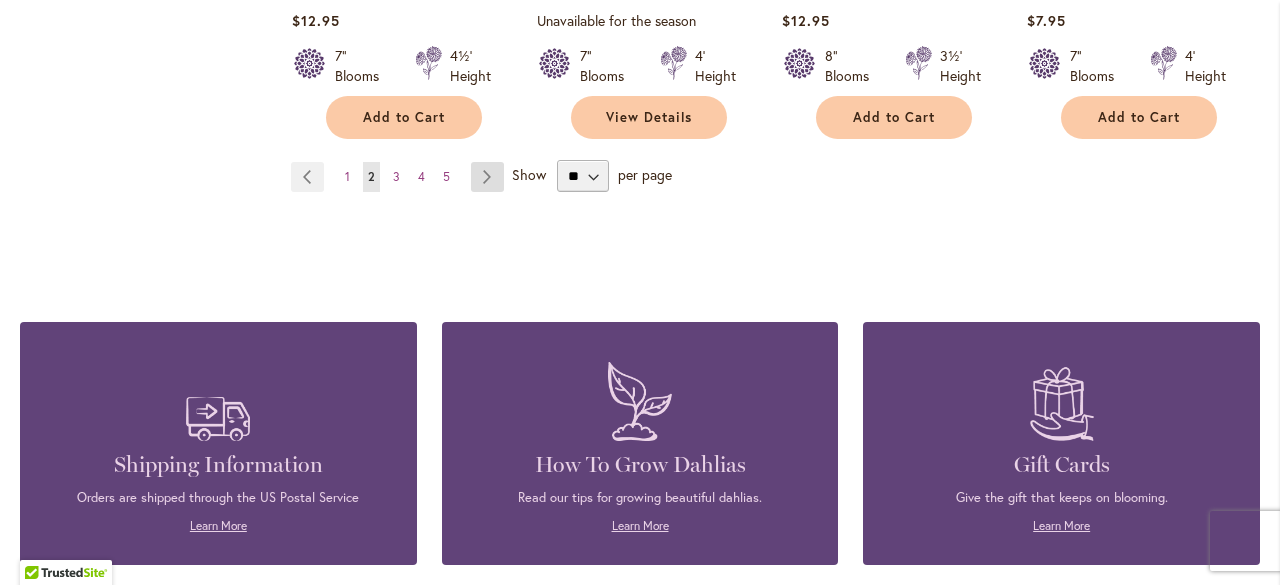 click on "Page
Next" at bounding box center [487, 177] 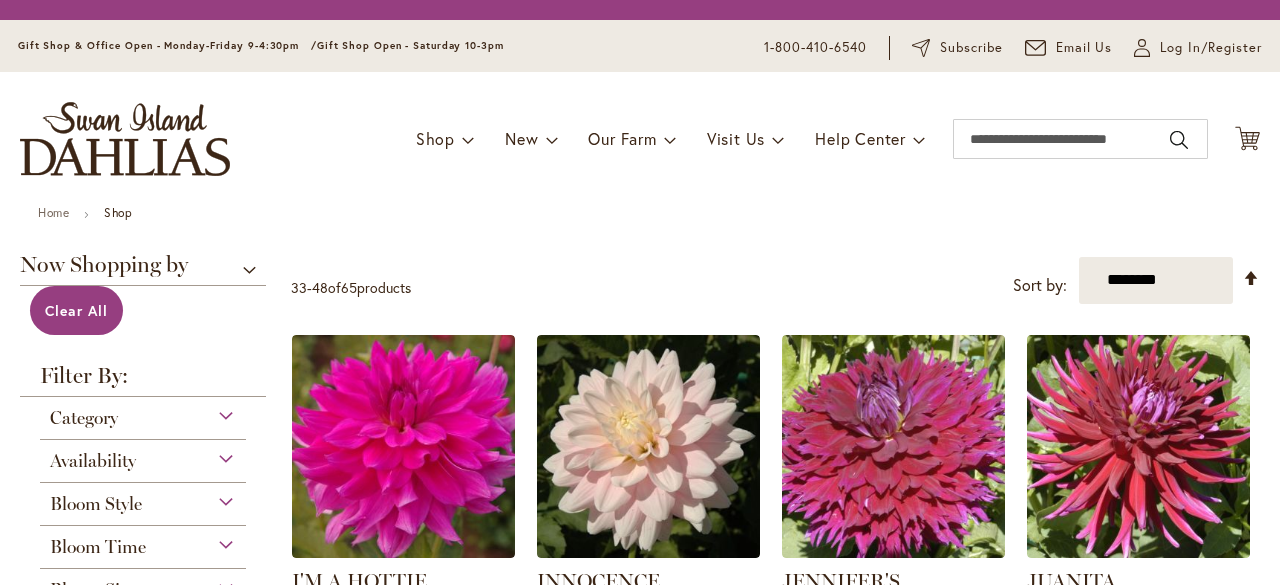 scroll, scrollTop: 0, scrollLeft: 0, axis: both 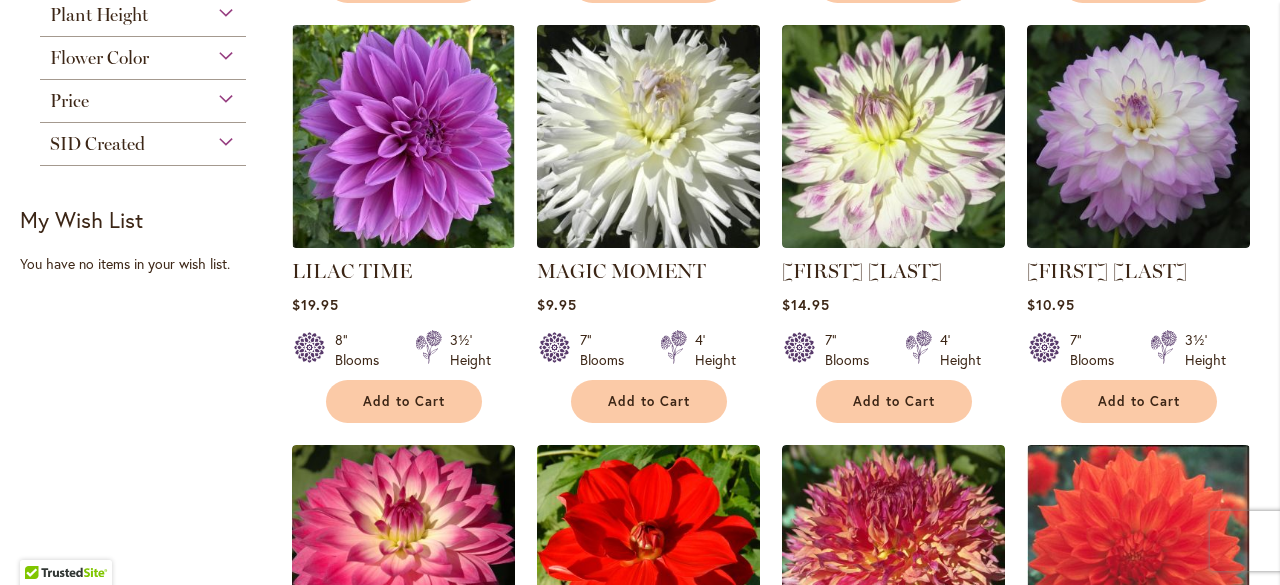 click at bounding box center (648, 136) 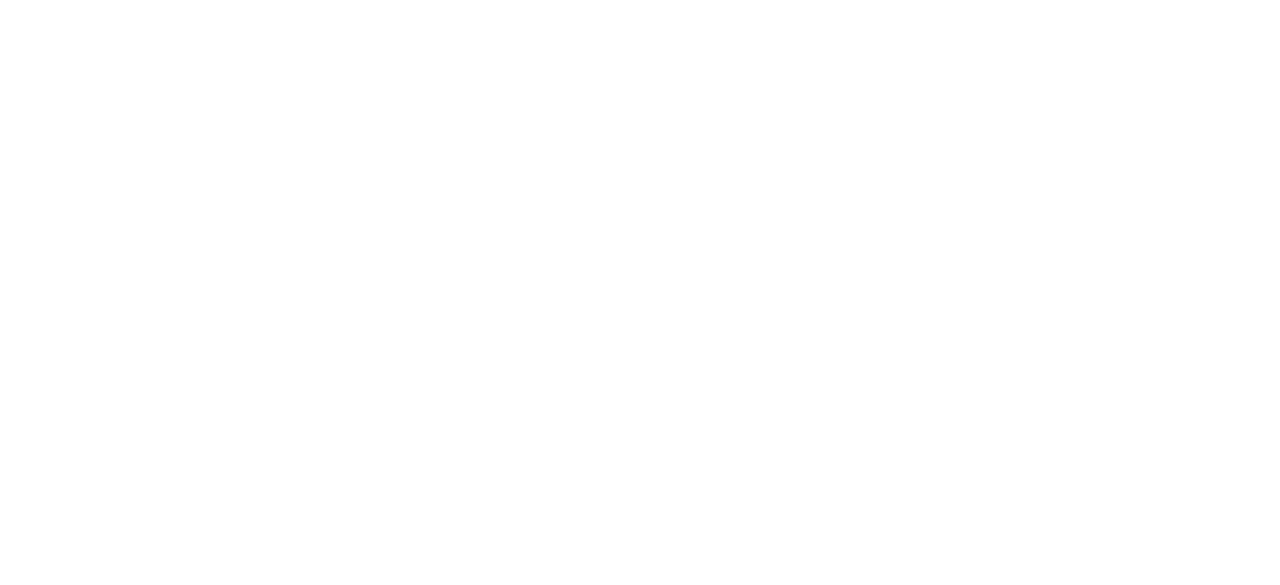 scroll, scrollTop: 0, scrollLeft: 0, axis: both 